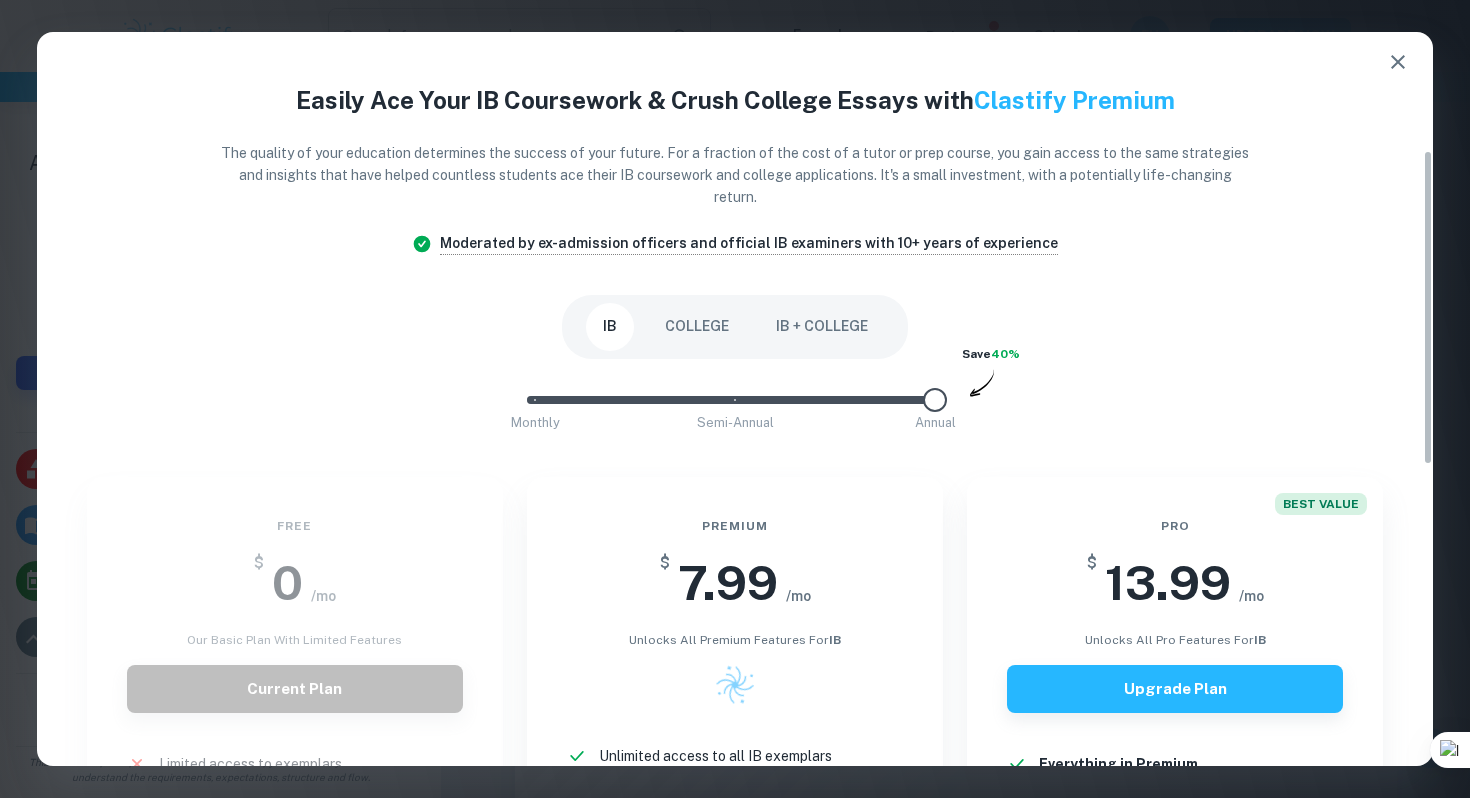 scroll, scrollTop: 903, scrollLeft: 0, axis: vertical 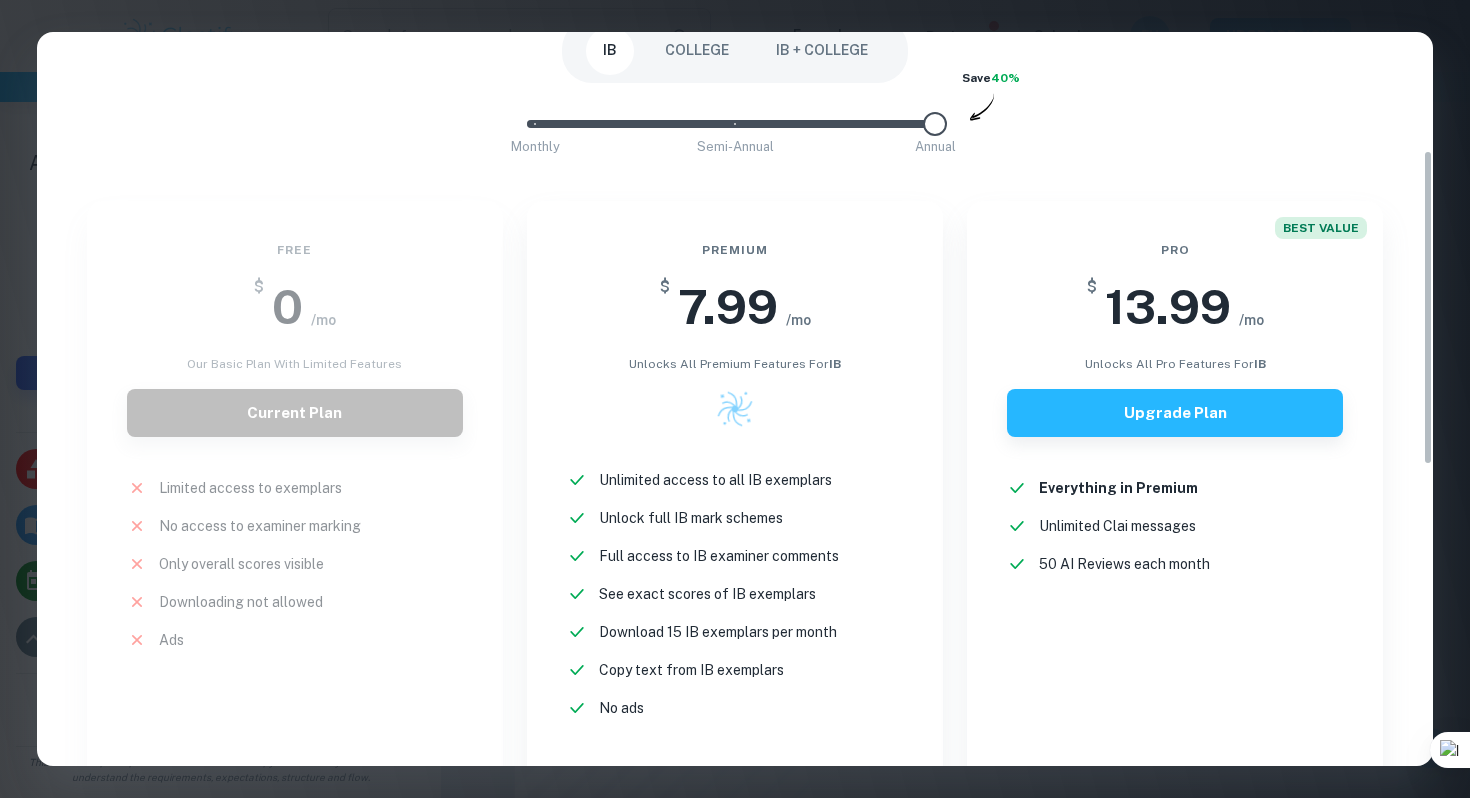 click on "Easily Ace Your IB Coursework & Crush College Essays with  Clastify Premium The quality of your education determines the success of your future. For a fraction of the cost of a tutor or prep course, you gain access to the same strategies and insights that have helped countless students ace their IB coursework and college applications. It's a small investment, with a potentially life-changing return. Moderated by ex-admission officers and official IB examiners with 10+ years of experience IB COLLEGE IB + COLLEGE Monthly Semi-Annual Annual Save  40% Free $ 0 /mo Our basic plan with limited features Current Plan Limited access to exemplars New! No access to examiner marking New! Only overall scores visible New! Downloading not allowed New! Ads New! Premium $ 7.99 /mo unlocks all premium features for  IB Unlimited access to all IB exemplars New! Unlock full IB mark schemes New! Full access to IB examiner comments New! See exact scores of IB exemplars New! Download 15 IB exemplars per month New! New! No ads New! $" at bounding box center (735, 610) 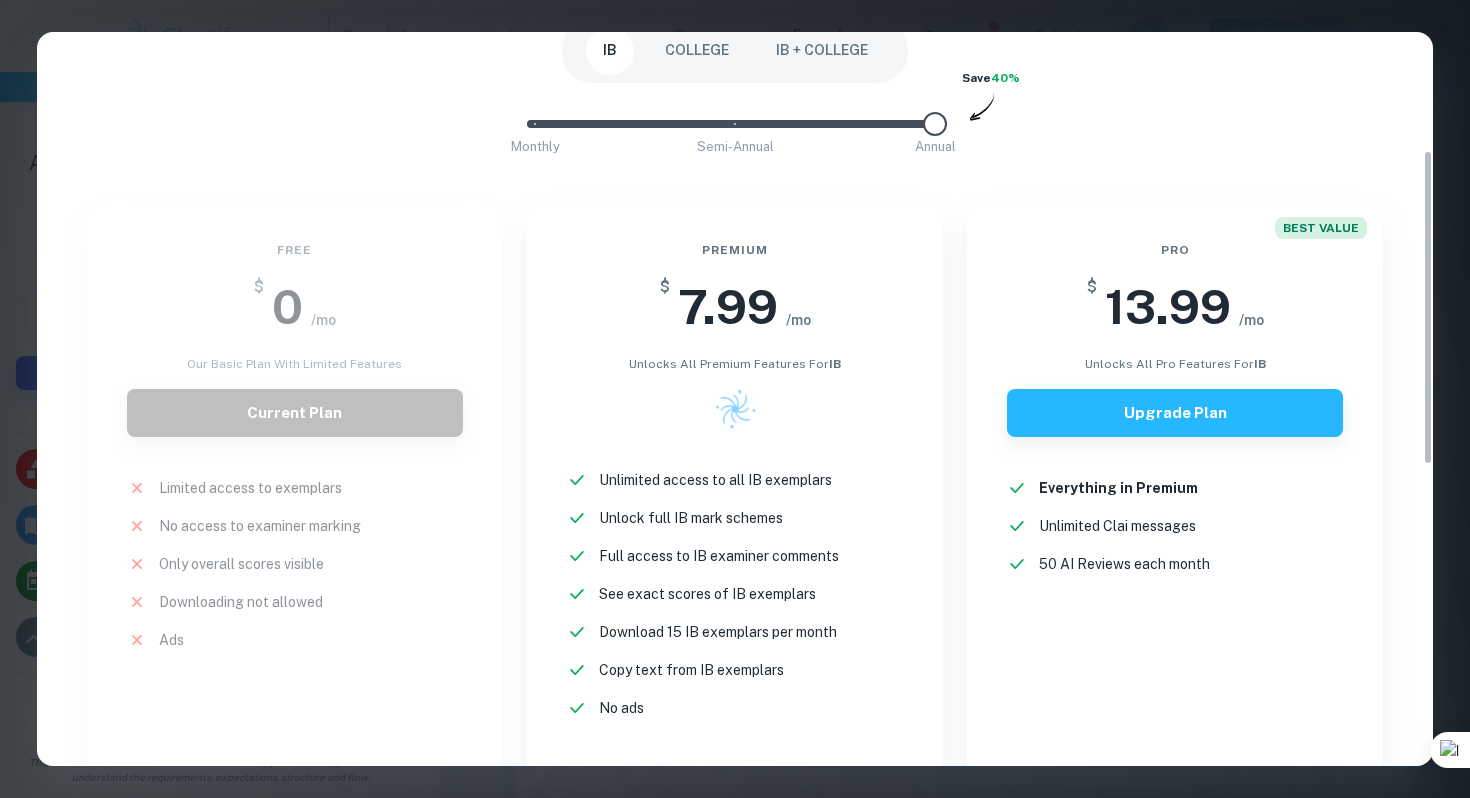 click on "Easily Ace Your IB Coursework & Crush College Essays with  Clastify Premium The quality of your education determines the success of your future. For a fraction of the cost of a tutor or prep course, you gain access to the same strategies and insights that have helped countless students ace their IB coursework and college applications. It's a small investment, with a potentially life-changing return. Moderated by ex-admission officers and official IB examiners with 10+ years of experience IB COLLEGE IB + COLLEGE Monthly Semi-Annual Annual Save  40% Free $ 0 /mo Our basic plan with limited features Current Plan Limited access to exemplars New! No access to examiner marking New! Only overall scores visible New! Downloading not allowed New! Ads New! Premium $ 7.99 /mo unlocks all premium features for  IB Unlimited access to all IB exemplars New! Unlock full IB mark schemes New! Full access to IB examiner comments New! See exact scores of IB exemplars New! Download 15 IB exemplars per month New! New! No ads New! $" at bounding box center (735, 399) 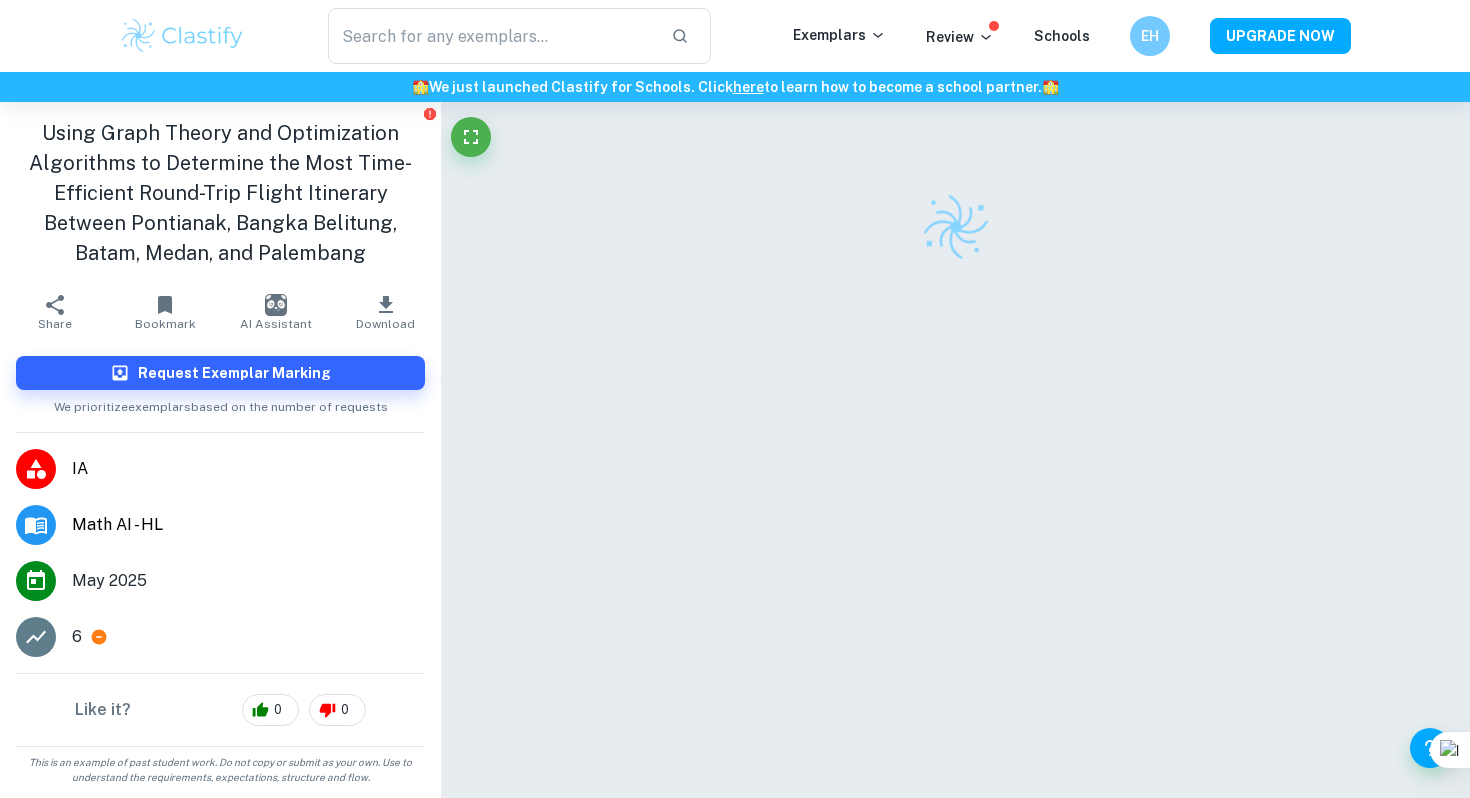 scroll, scrollTop: 903, scrollLeft: 0, axis: vertical 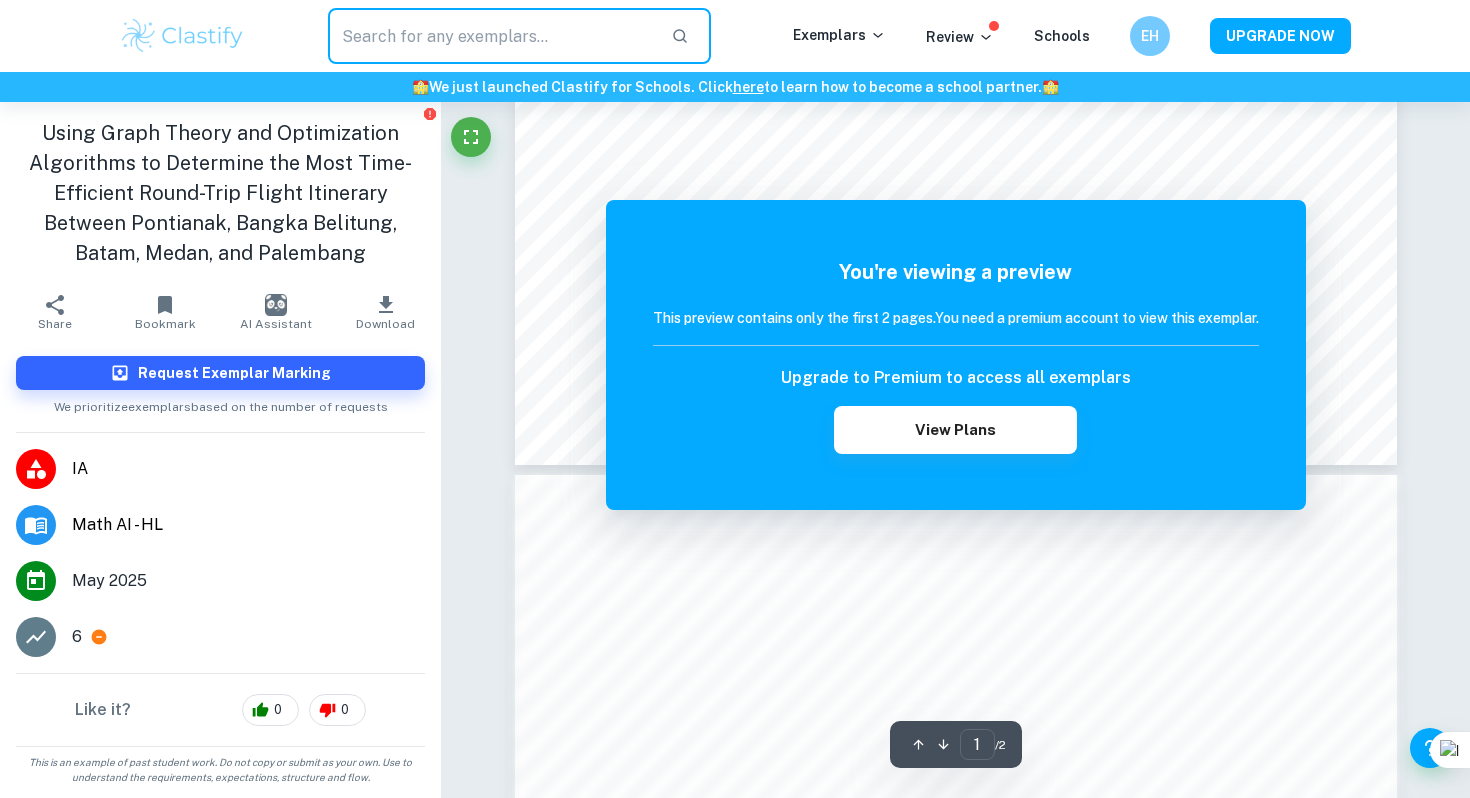 click at bounding box center (491, 36) 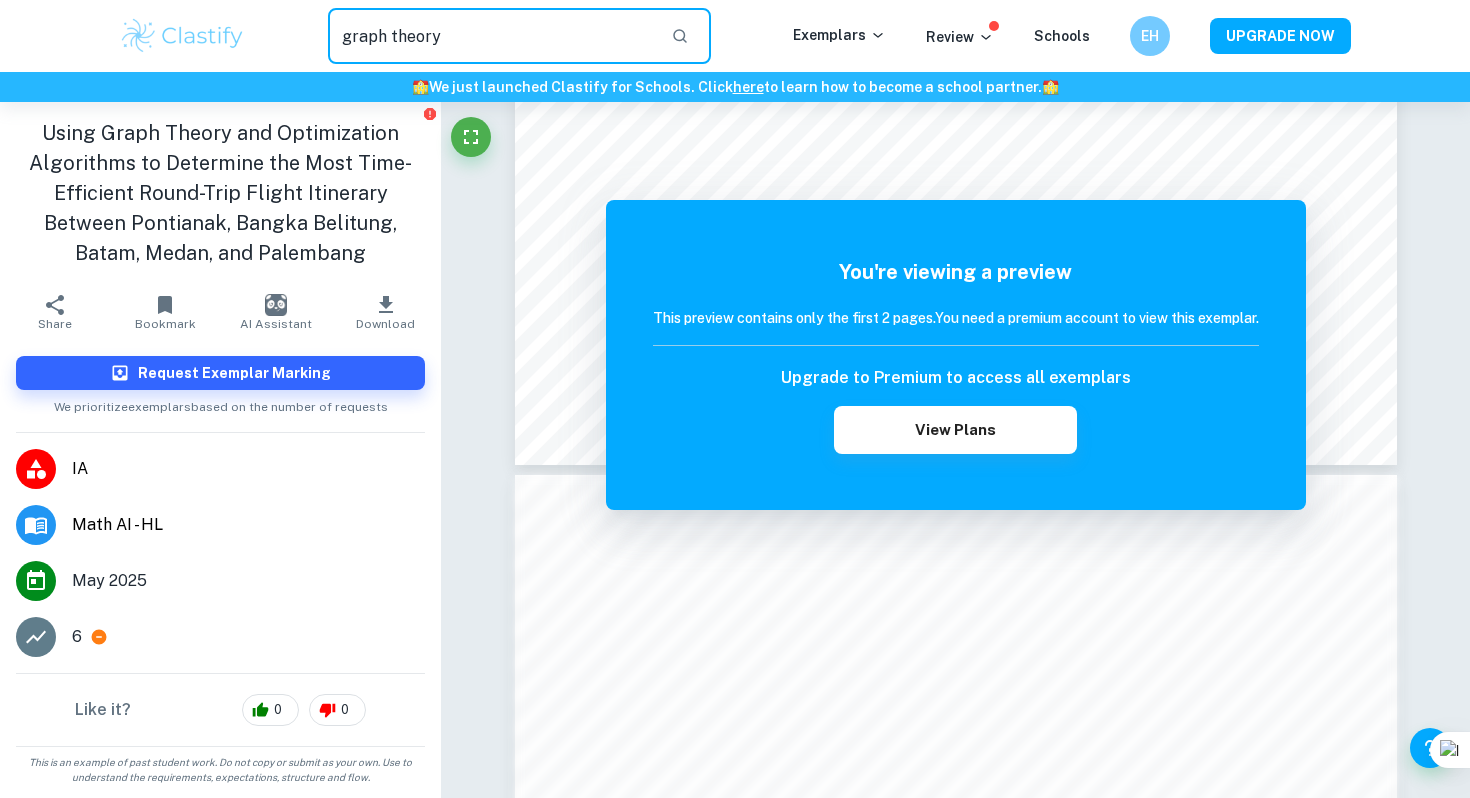type on "graph theory" 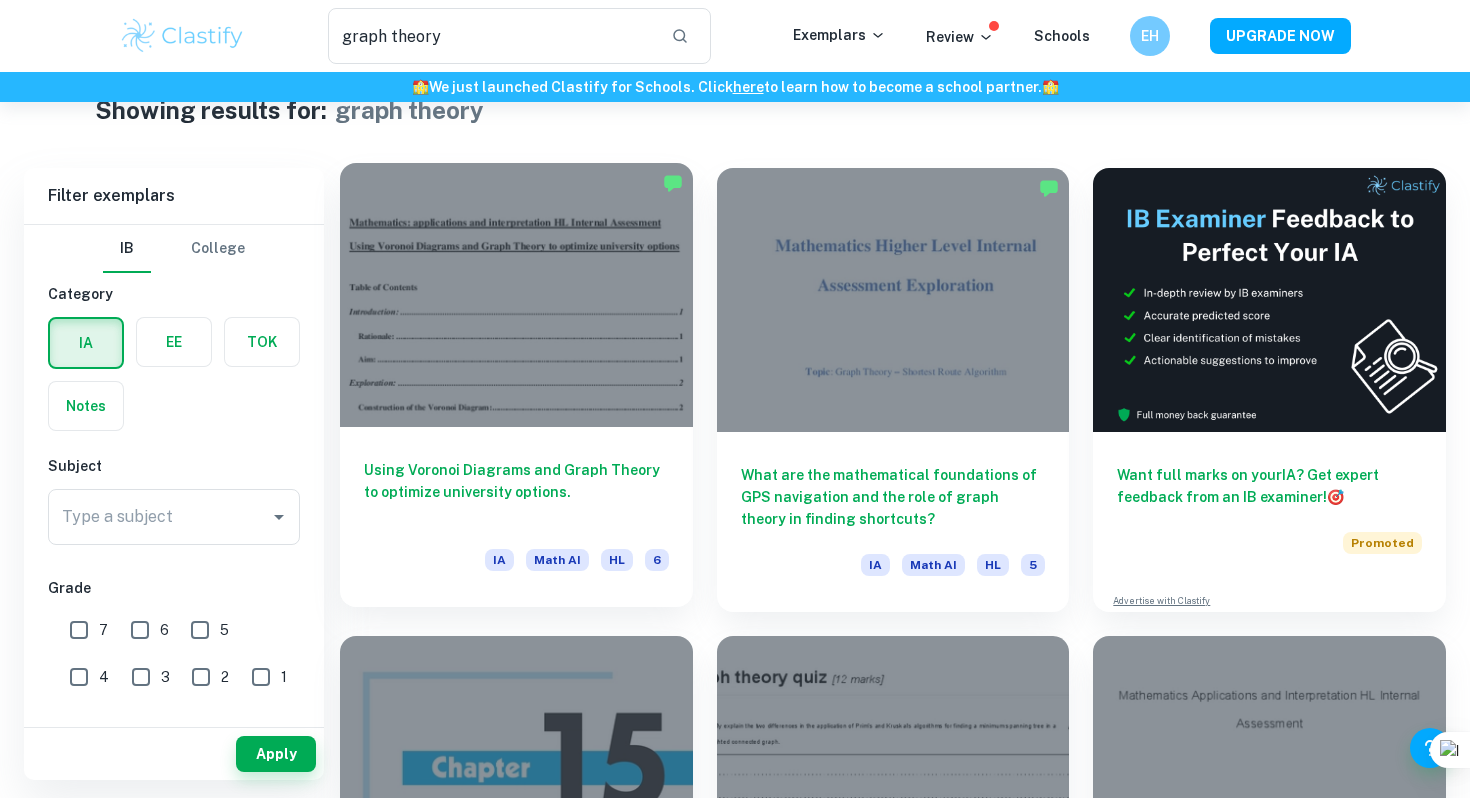 scroll, scrollTop: 52, scrollLeft: 0, axis: vertical 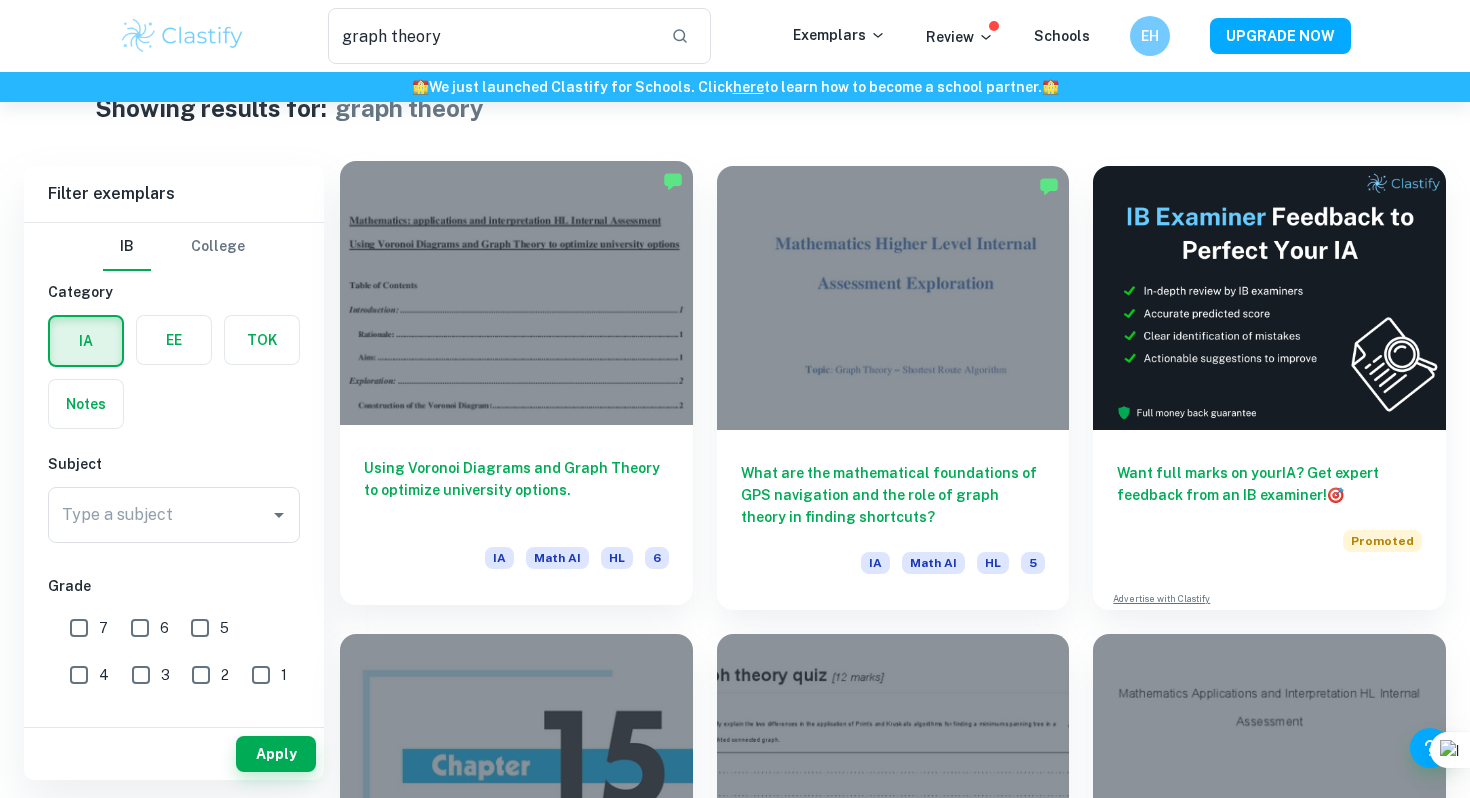 click at bounding box center (516, 293) 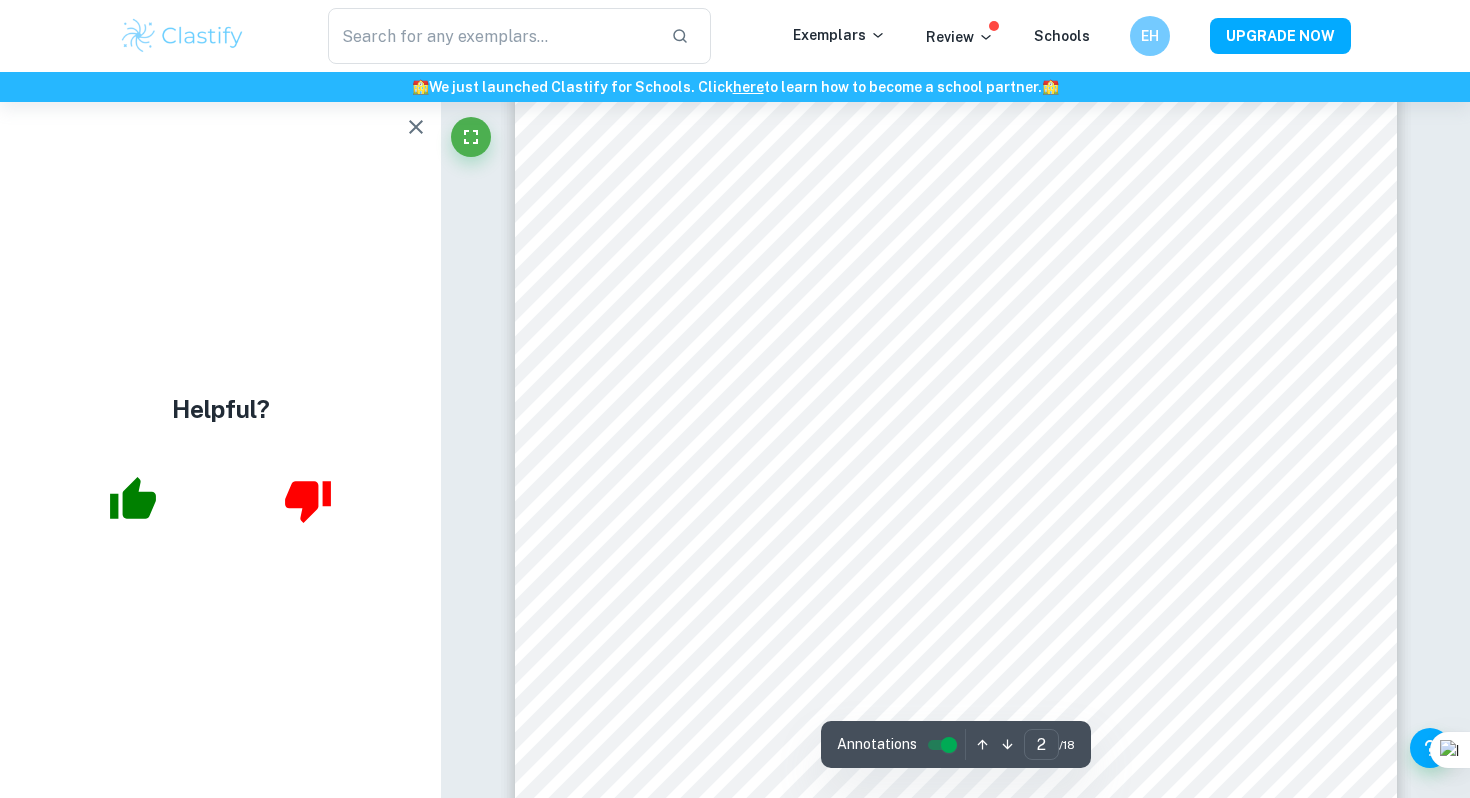 scroll, scrollTop: 2242, scrollLeft: 0, axis: vertical 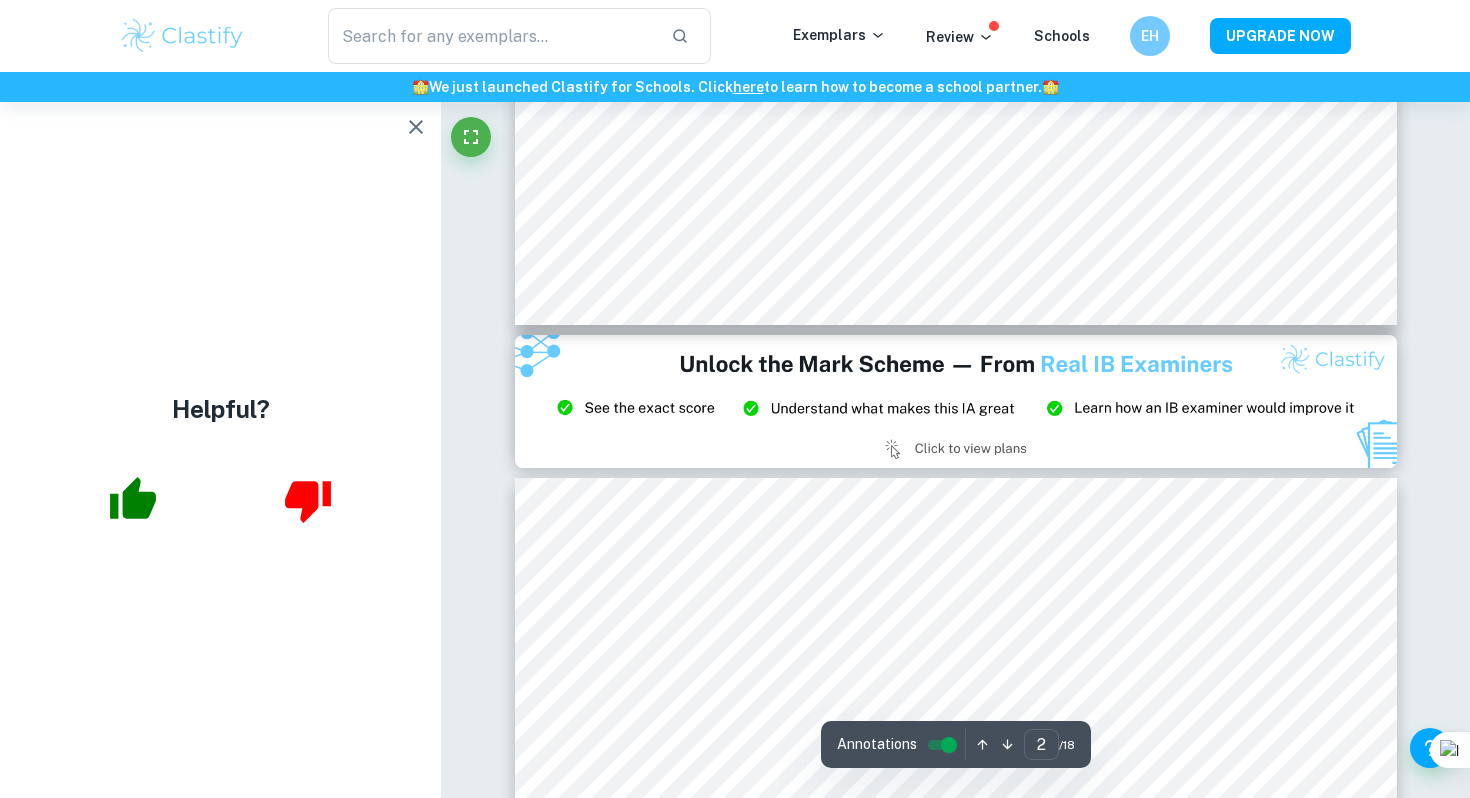 type on "3" 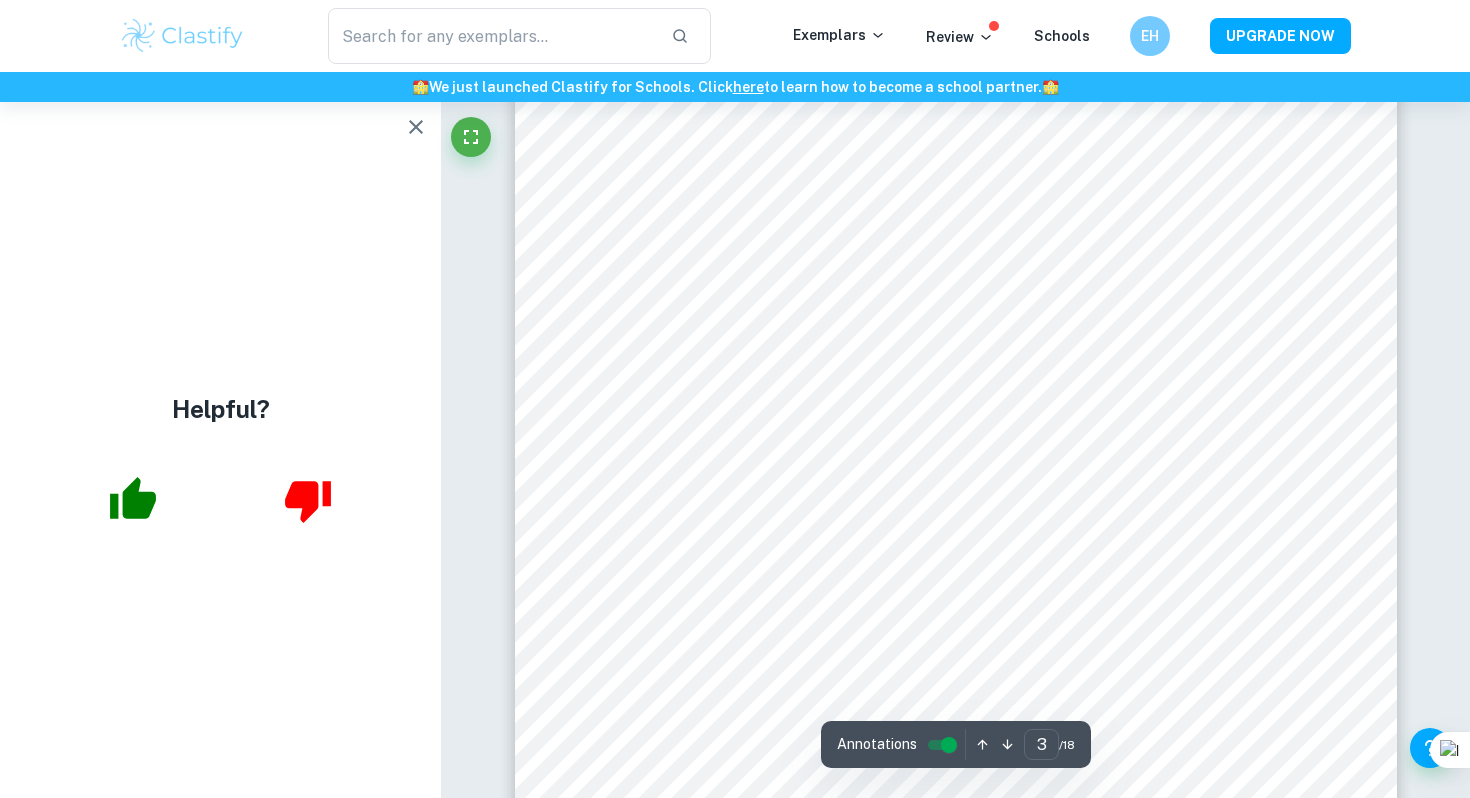 scroll, scrollTop: 3355, scrollLeft: 0, axis: vertical 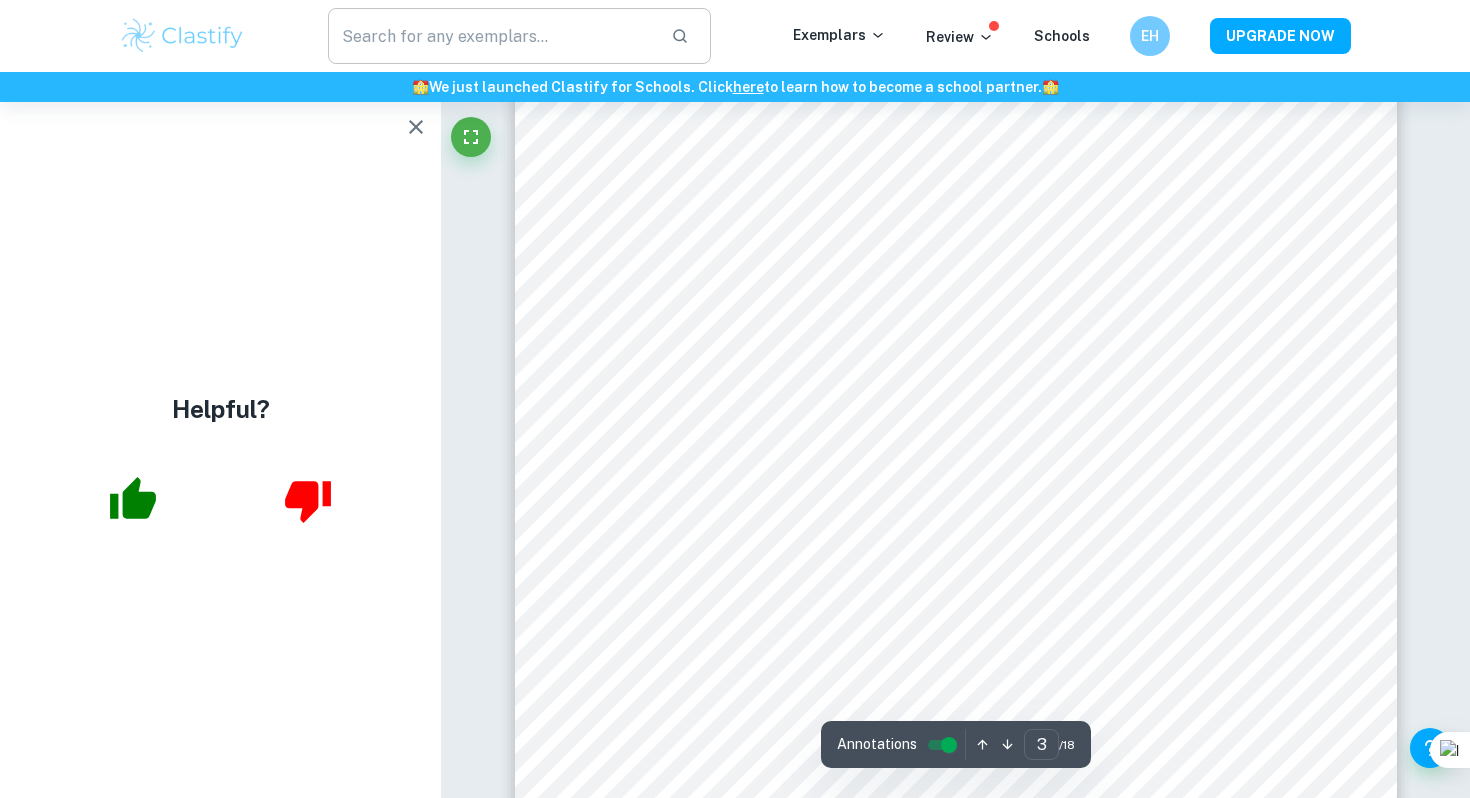 click on "​ Exemplars Review Schools EH UPGRADE NOW   🏫  We just launched Clastify for Schools. Click  here  to learn how to become a school partner.  🏫 Helpful? Correct Criterion A The topic of the Internal assessment is stated clearly and explained in the introduction Comment The student outlines the topic of the exploration in the introduction in the "Aim" section. It says that the topic will explore the problem of finding the most optimal university (in terms of distance) in accordance with the Toyota Center Written by [FIRST] [LAST] Ask Clai Correct Criterion A The introduction includes a general description of the student's approach to the topic and what area of the math curriculum the exploration focuses on Comment The student indicates that the method used will include "Voronoi Diagram" and "Hamiltonian cycle" Written by [FIRST] [LAST] Ask Clai Correct Criterion A The introduction includes a general description of the student's approach to the topic and what area of the math curriculum the exploration focuses on Comment" at bounding box center [735, 8217] 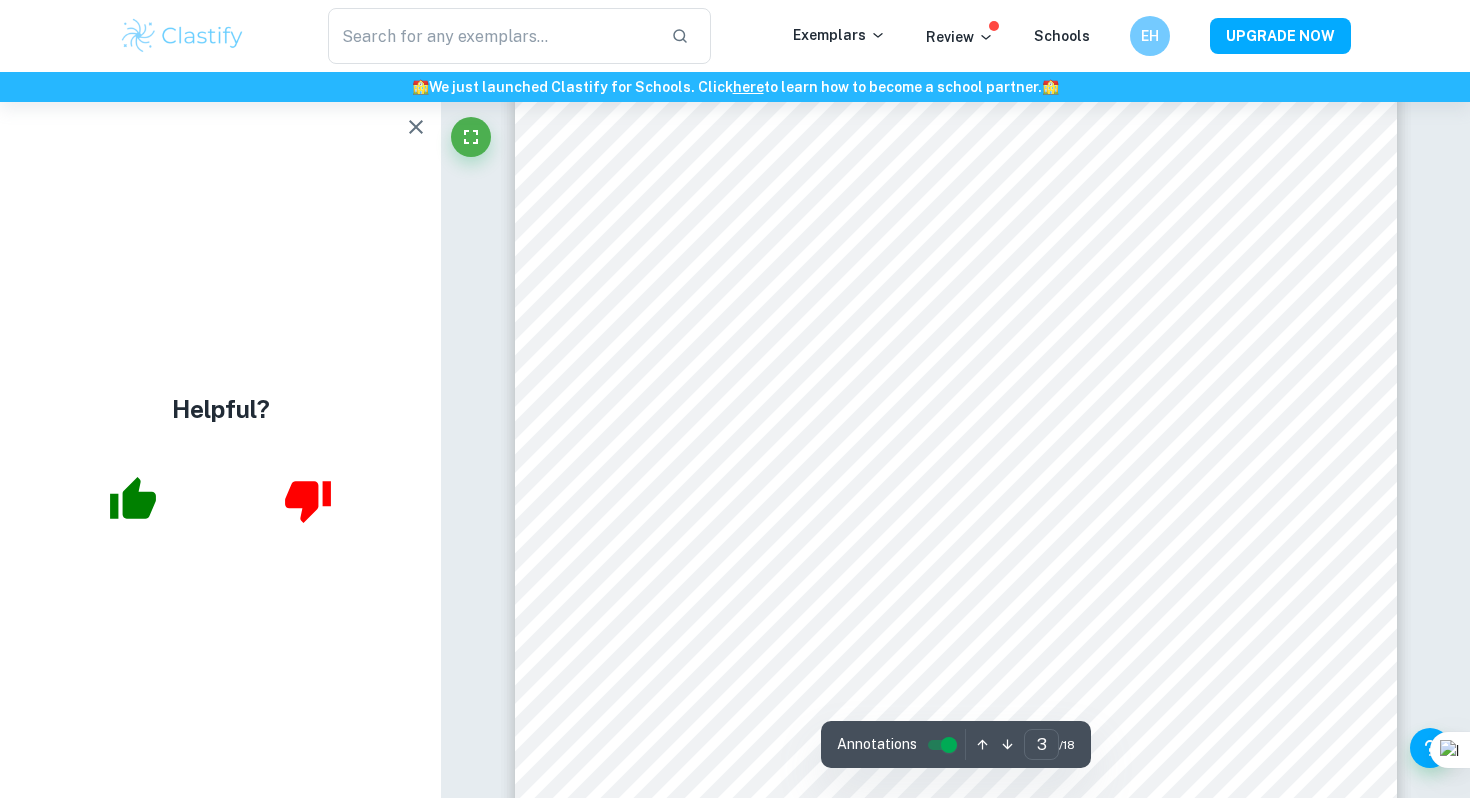 scroll, scrollTop: 3122, scrollLeft: 0, axis: vertical 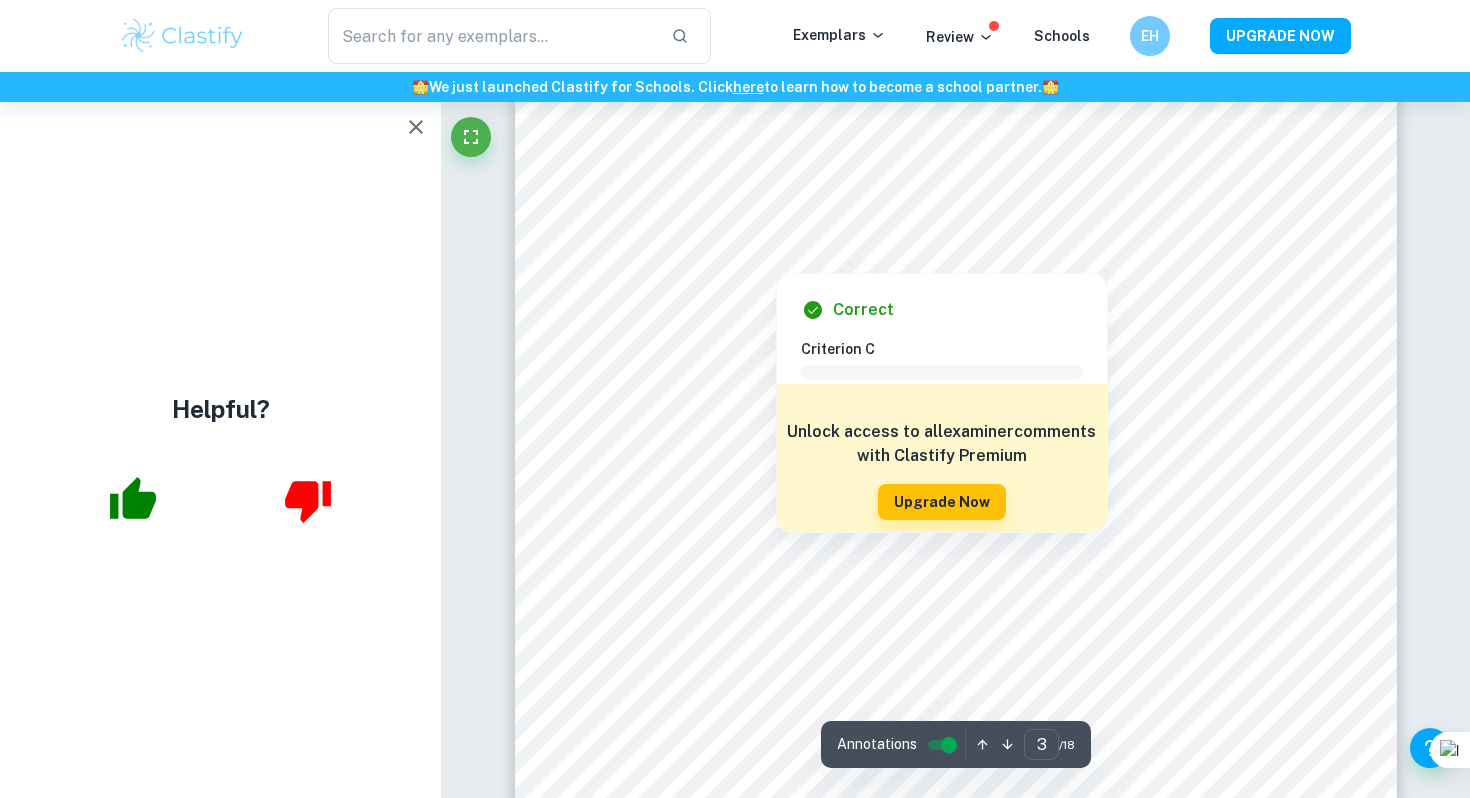 click at bounding box center [775, 256] 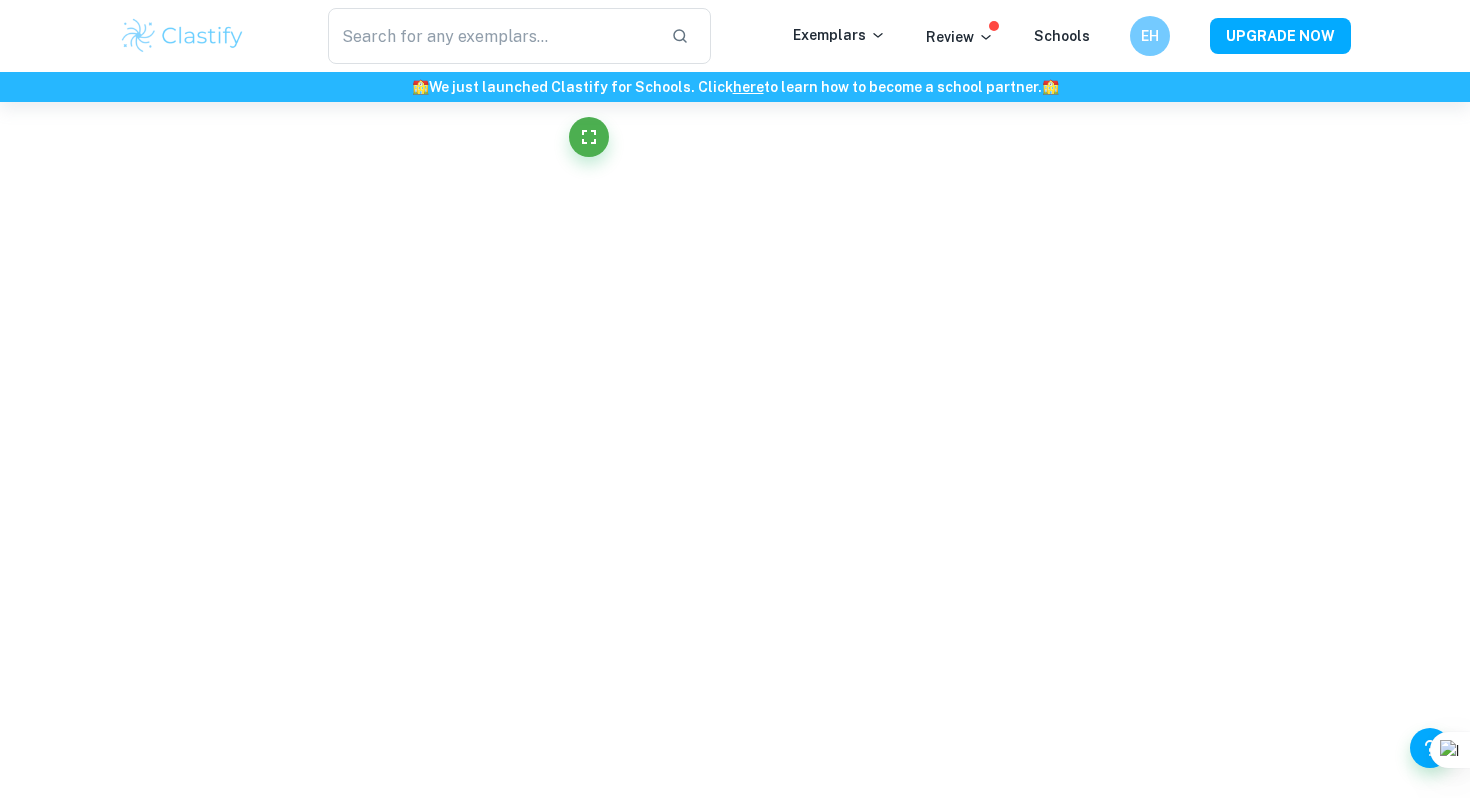 scroll, scrollTop: 2857, scrollLeft: 0, axis: vertical 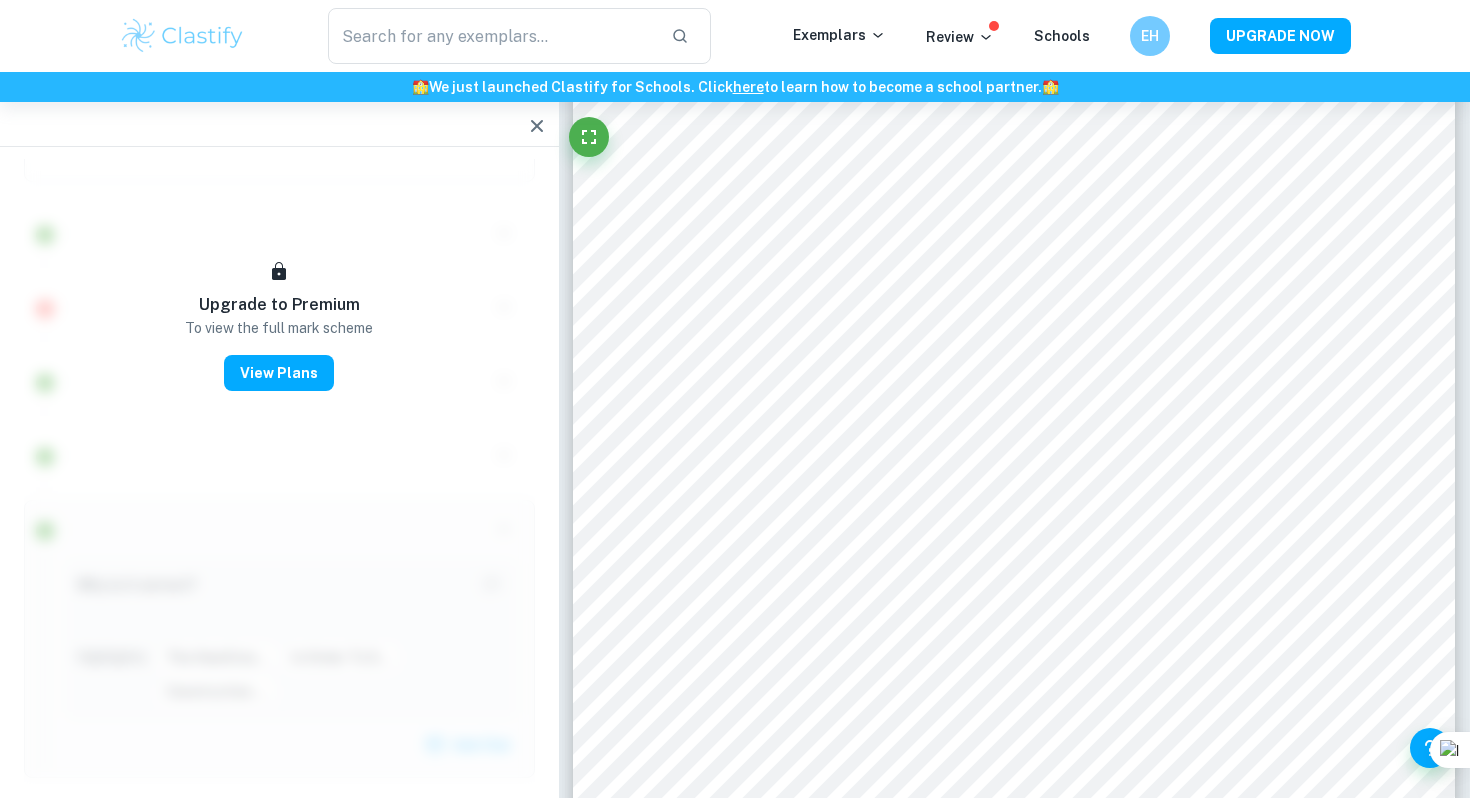 type on "graph theory" 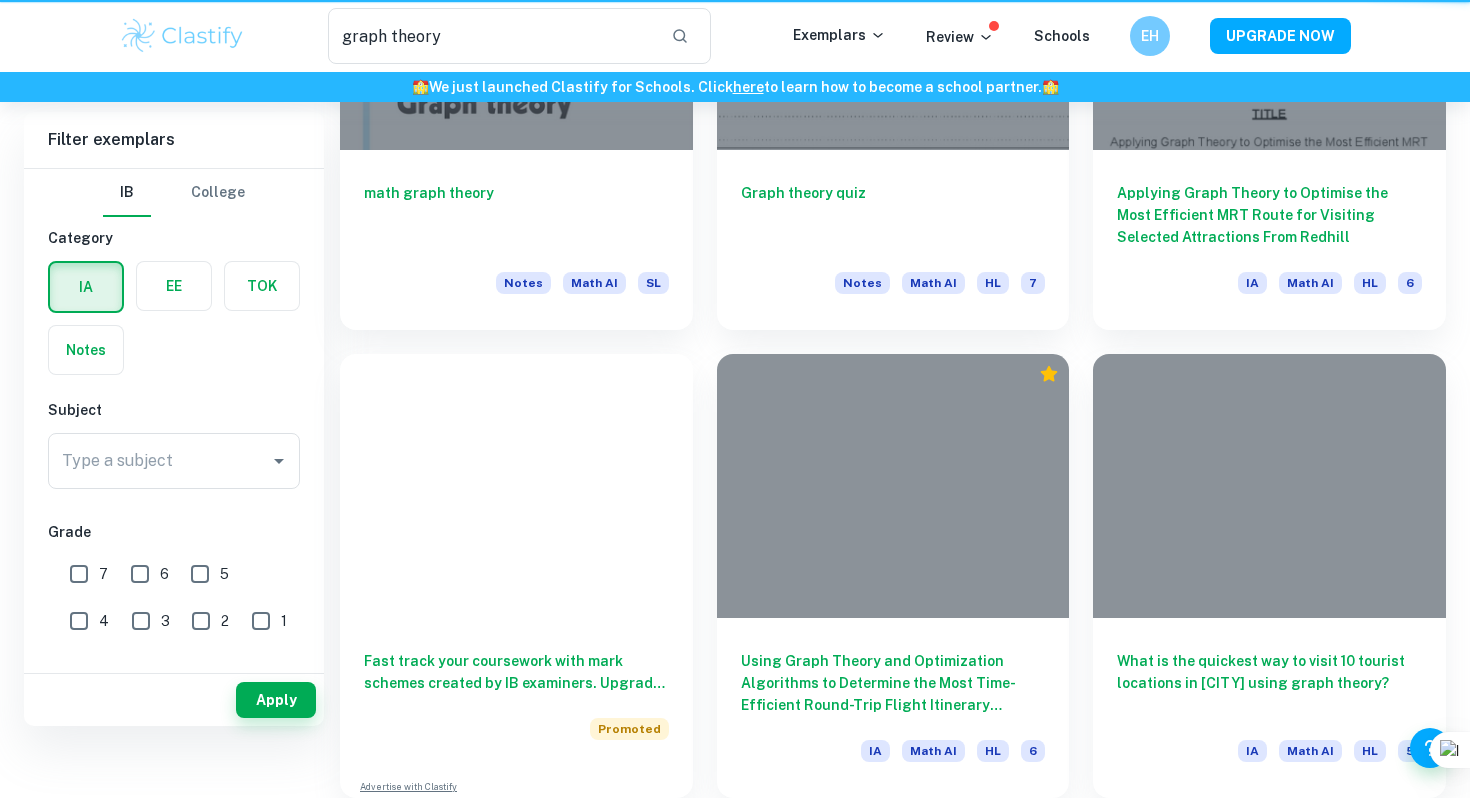 scroll, scrollTop: 52, scrollLeft: 0, axis: vertical 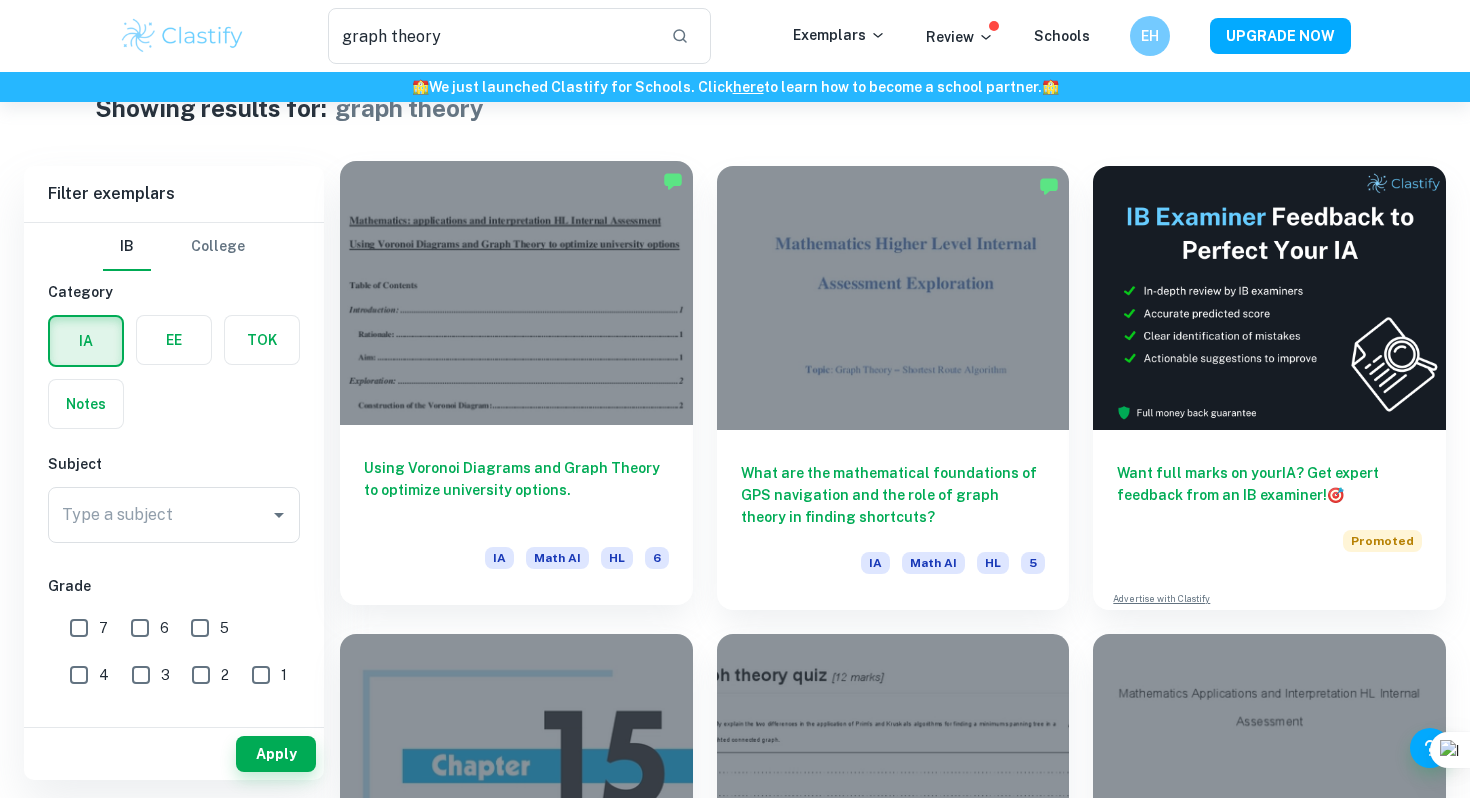 click at bounding box center (516, 293) 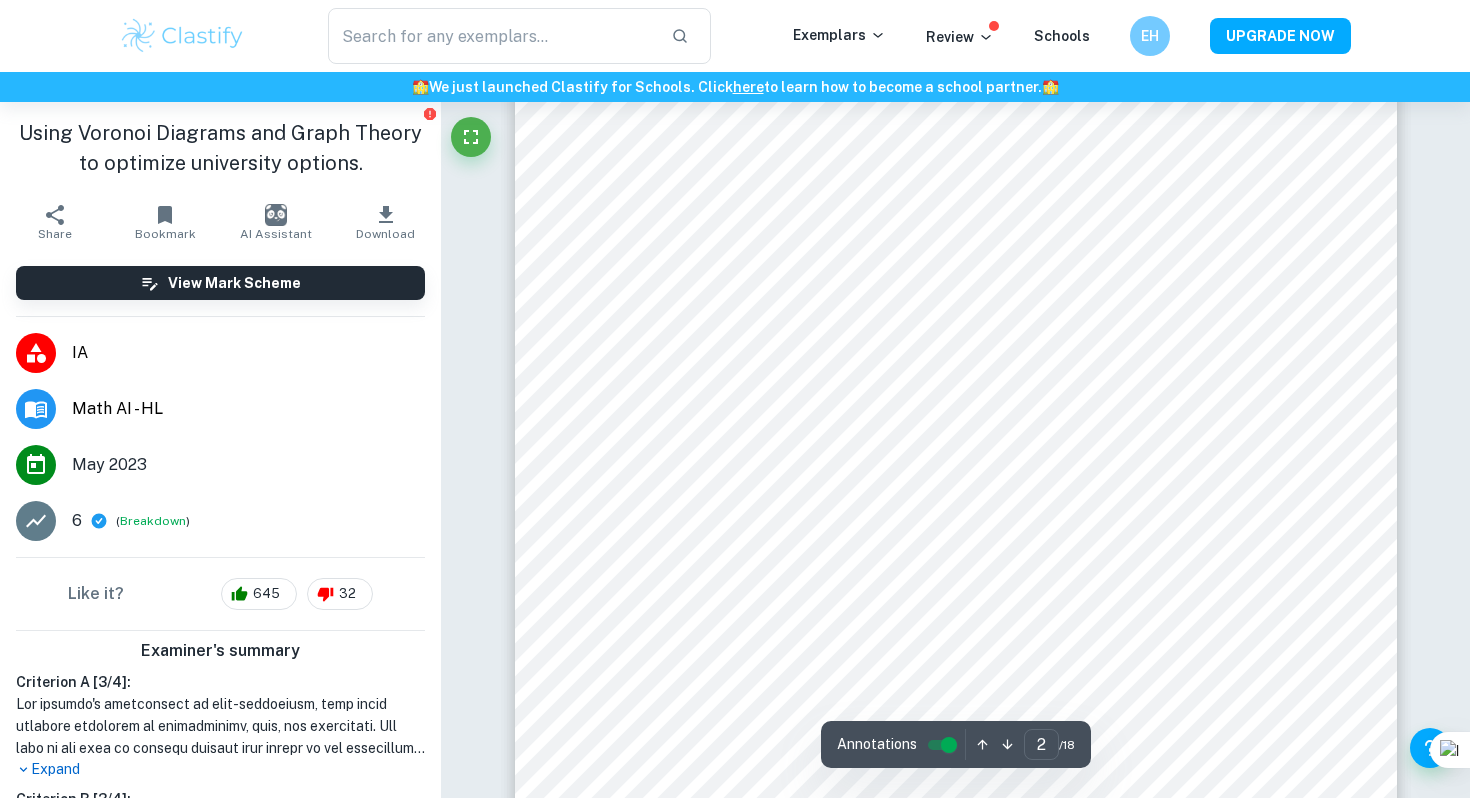scroll, scrollTop: 1866, scrollLeft: 0, axis: vertical 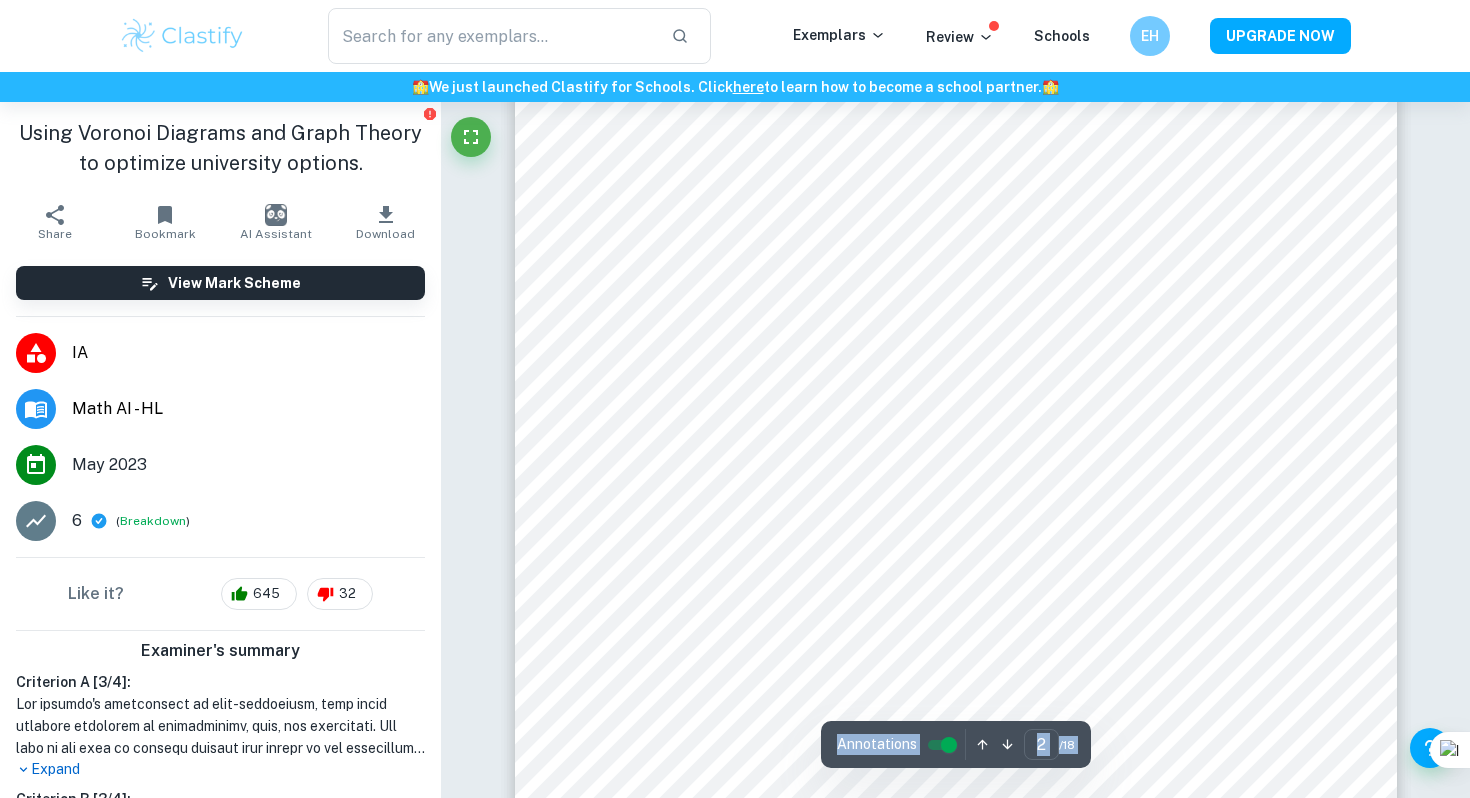 click on "Correct Criterion A The topic of the Internal assessment is stated clearly and explained in the introduction Comment The student outlines the topic of the exploration in the introduction in the "Aim" section. It says that the topic will explore the problem of finding the most optimal university (in terms of distance) in accordance with the Toyota Center Written by [FIRST] [LAST] Ask Clai Correct Criterion A The introduction includes a general description of the student's approach to the topic and what area of the math curriculum the exploration focuses on Comment The student indicates that the method used will include "Voronoi Diagram" and "Hamiltonian cycle" Written by [FIRST] [LAST] Ask Clai Correct Criterion A The introduction includes a general description of the student's approach to the topic and what area of the math curriculum the exploration focuses on Comment The student indicates that the method used will include "Voronoi Diagram" and "Hamiltonian cycle" Written by [FIRST] [LAST] Ask Clai Correct Criterion A Comment [FIRST]" at bounding box center (955, 9706) 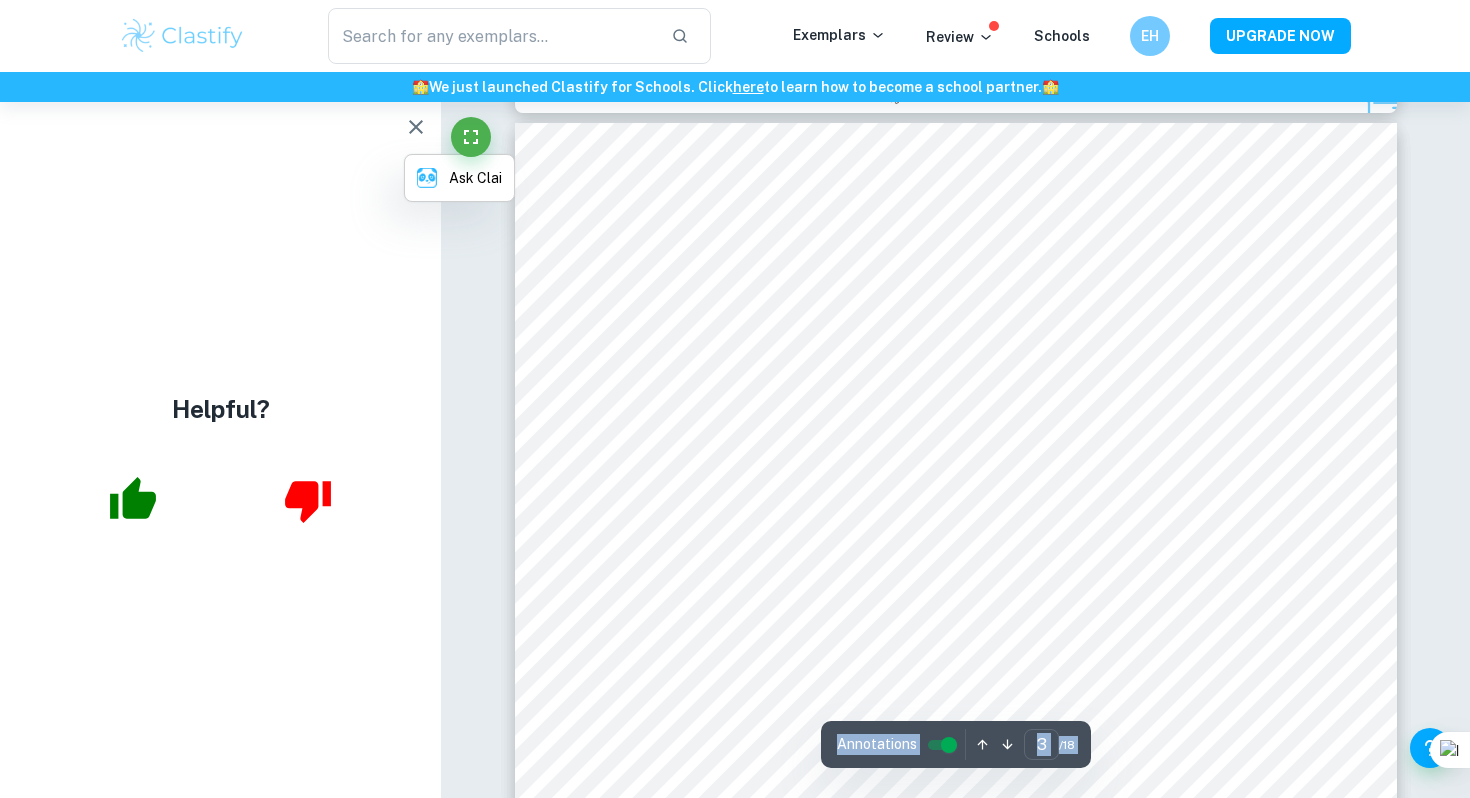 scroll, scrollTop: 2807, scrollLeft: 0, axis: vertical 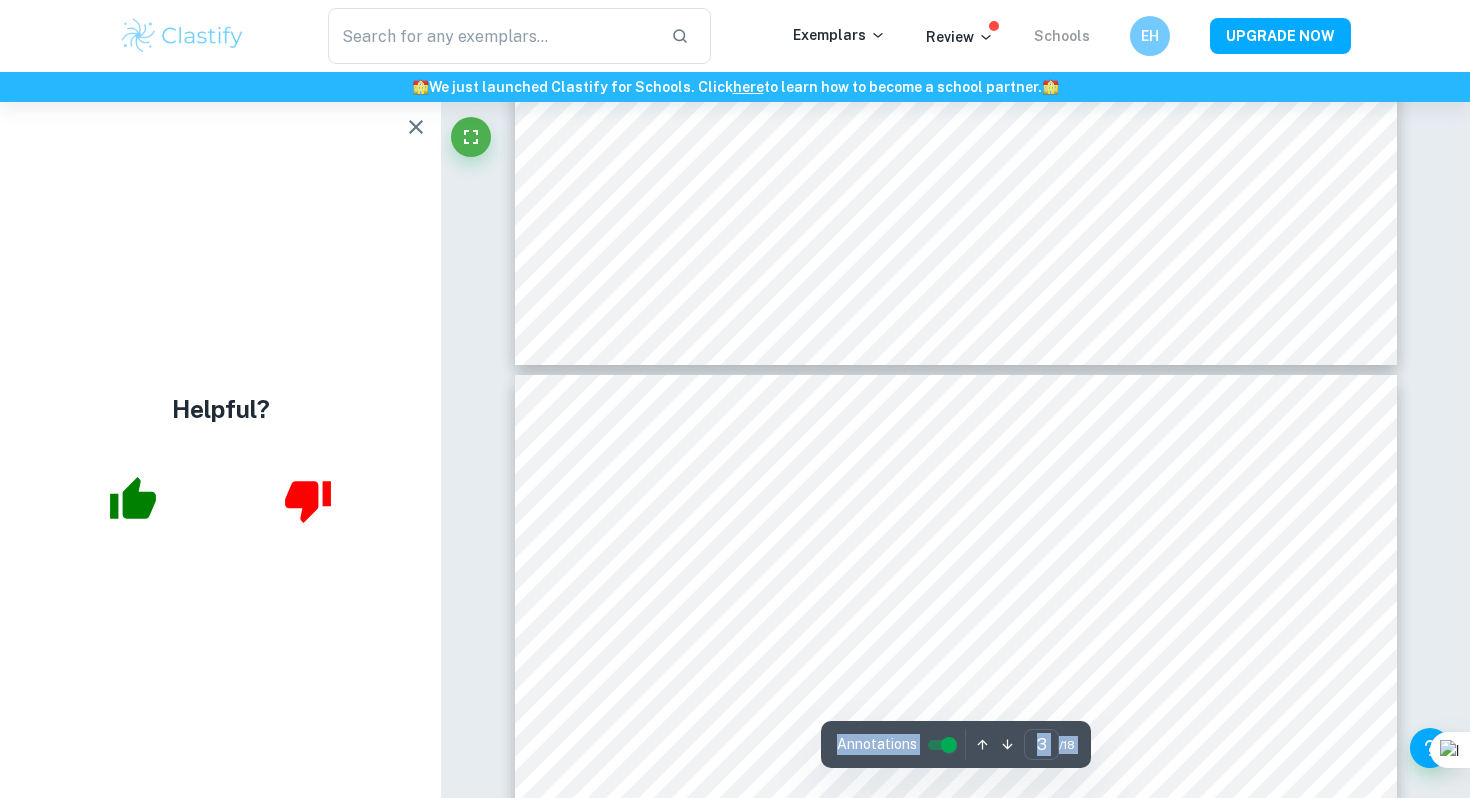 type on "4" 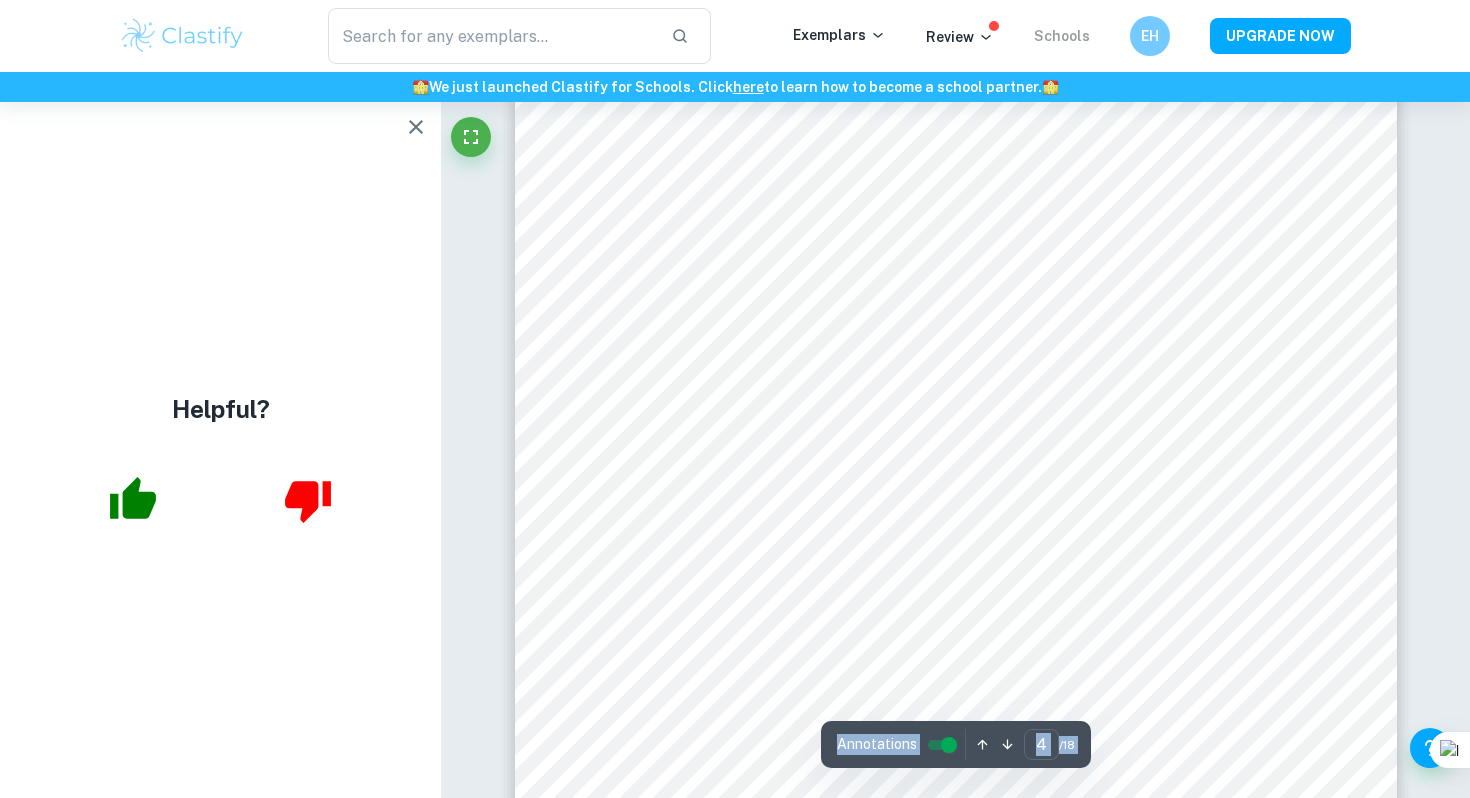 scroll, scrollTop: 4158, scrollLeft: 0, axis: vertical 